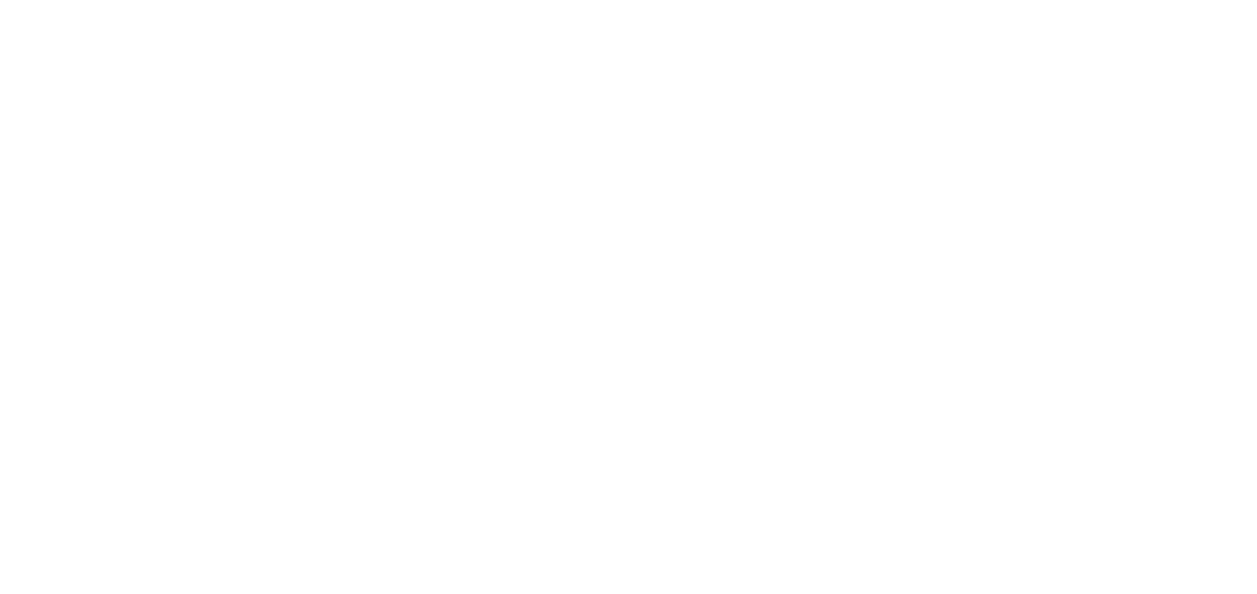 scroll, scrollTop: 0, scrollLeft: 0, axis: both 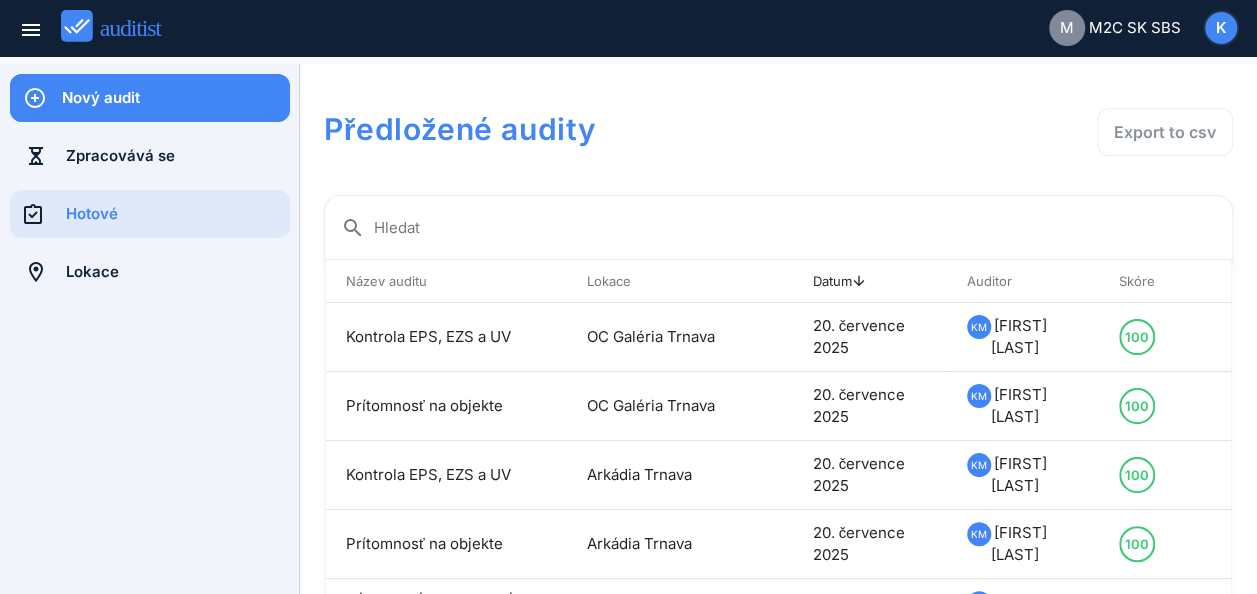 drag, startPoint x: 263, startPoint y: 446, endPoint x: 166, endPoint y: 458, distance: 97.73945 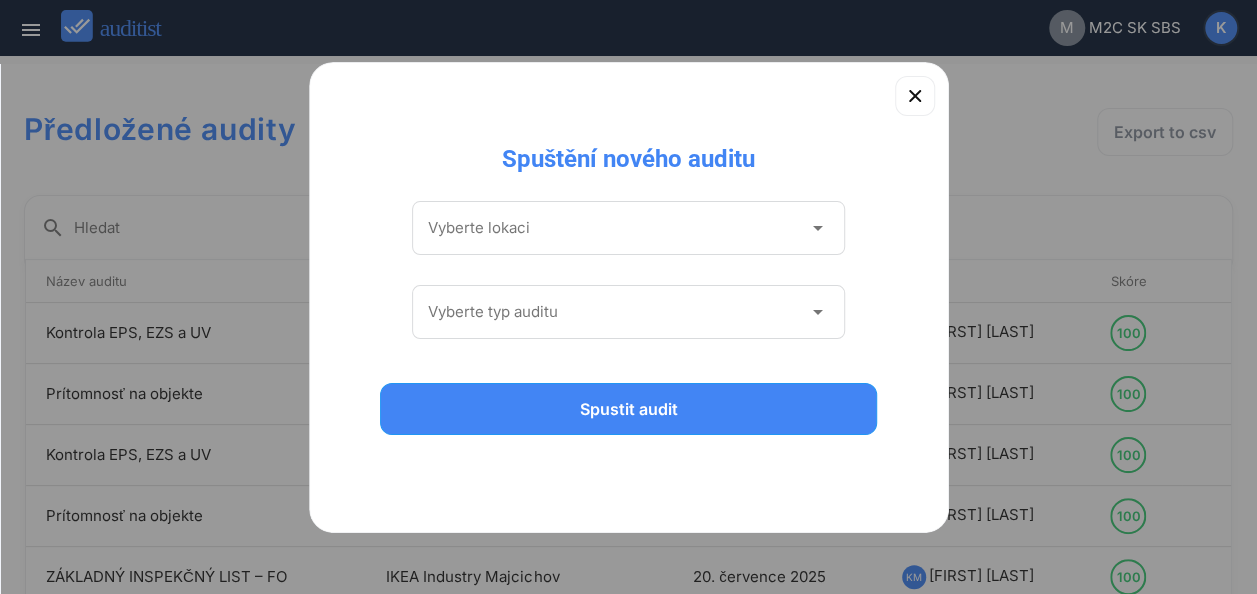 click on "arrow_drop_down" at bounding box center (817, 228) 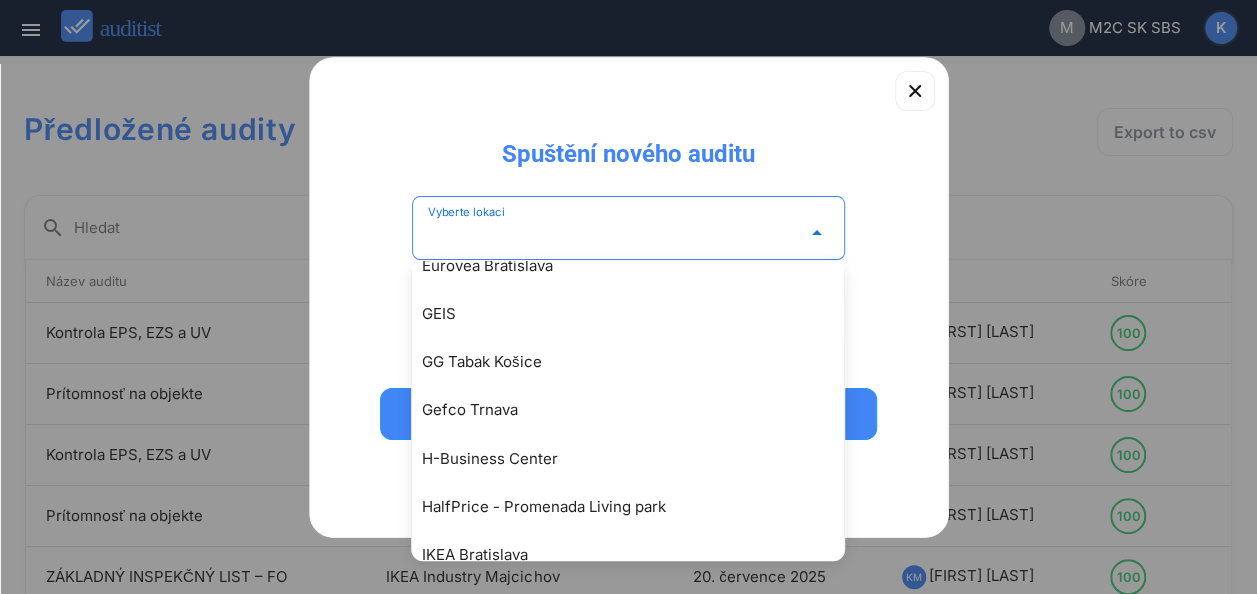 scroll, scrollTop: 1672, scrollLeft: 0, axis: vertical 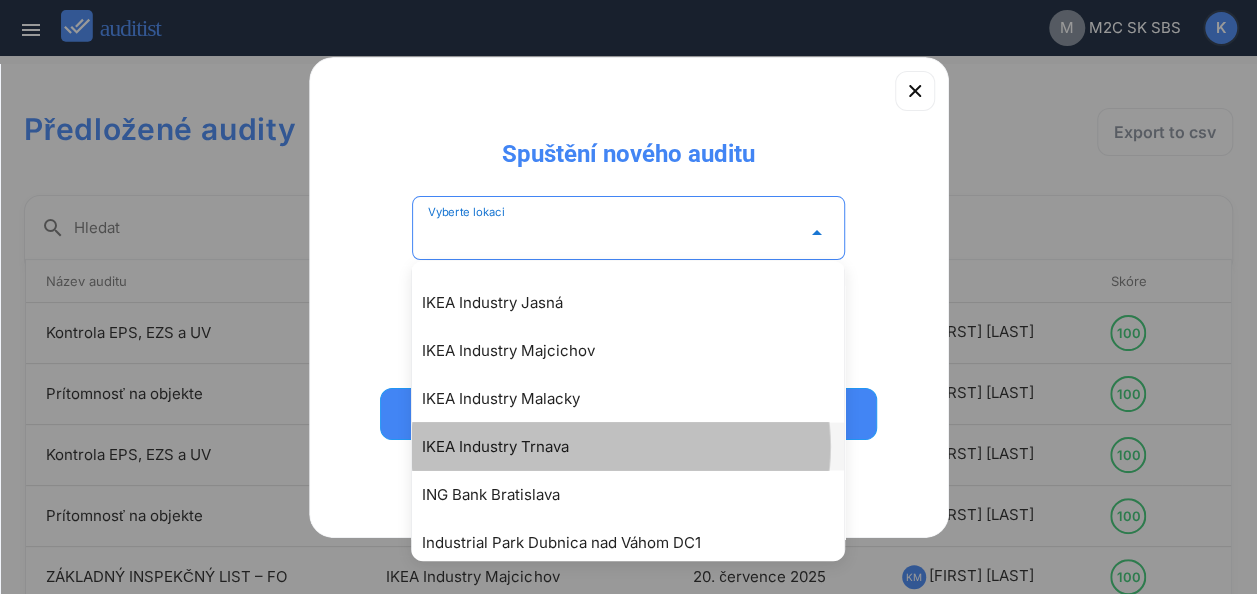 click on "IKEA Industry Trnava" at bounding box center [638, 446] 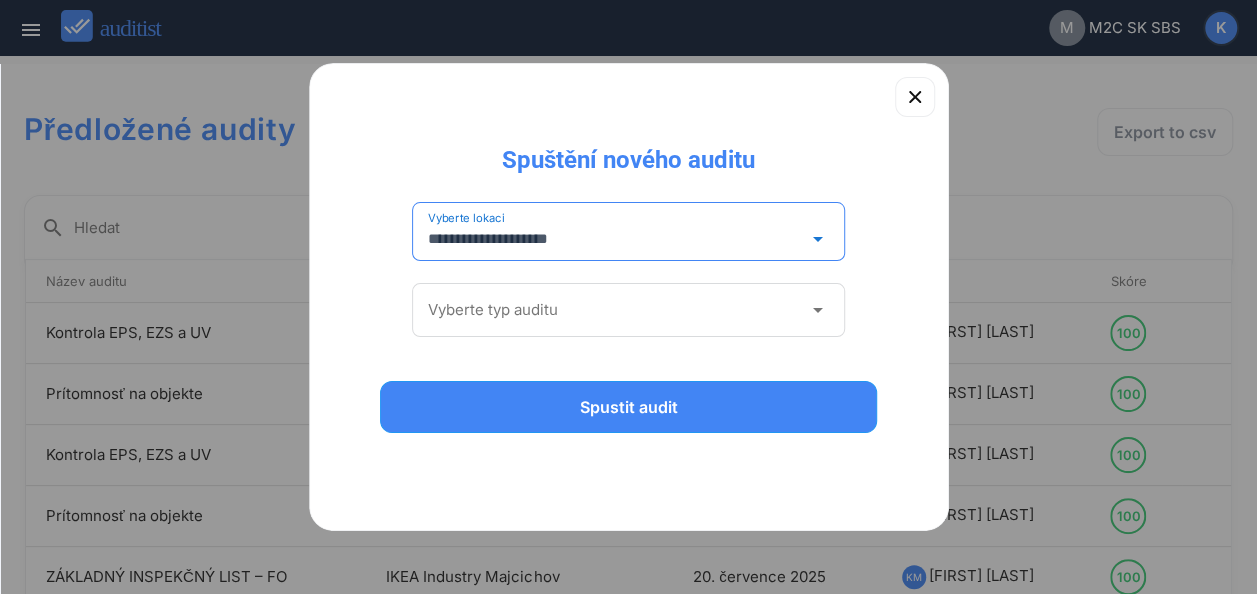 click on "arrow_drop_down" at bounding box center [817, 310] 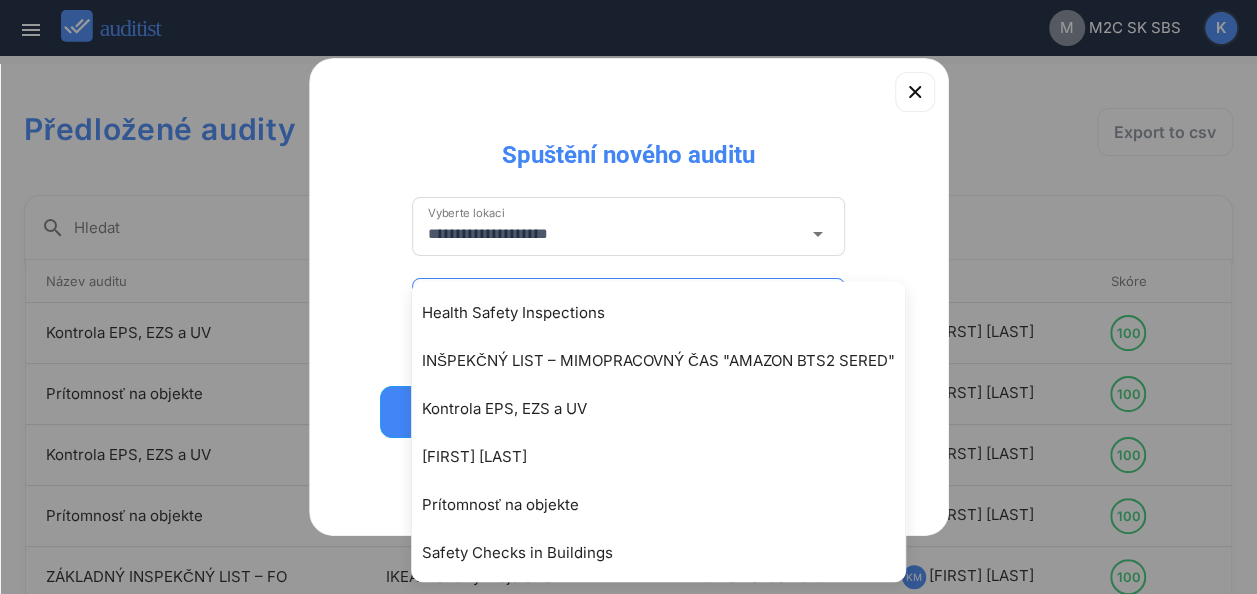 scroll, scrollTop: 152, scrollLeft: 0, axis: vertical 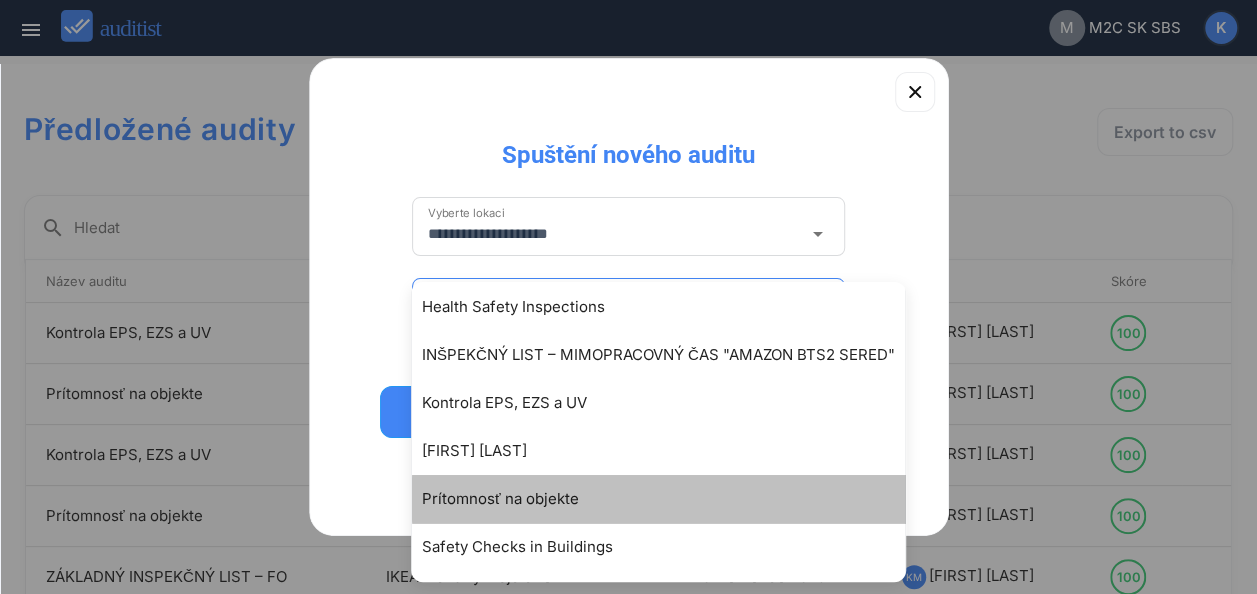 click on "Prítomnosť na objekte" at bounding box center (668, 499) 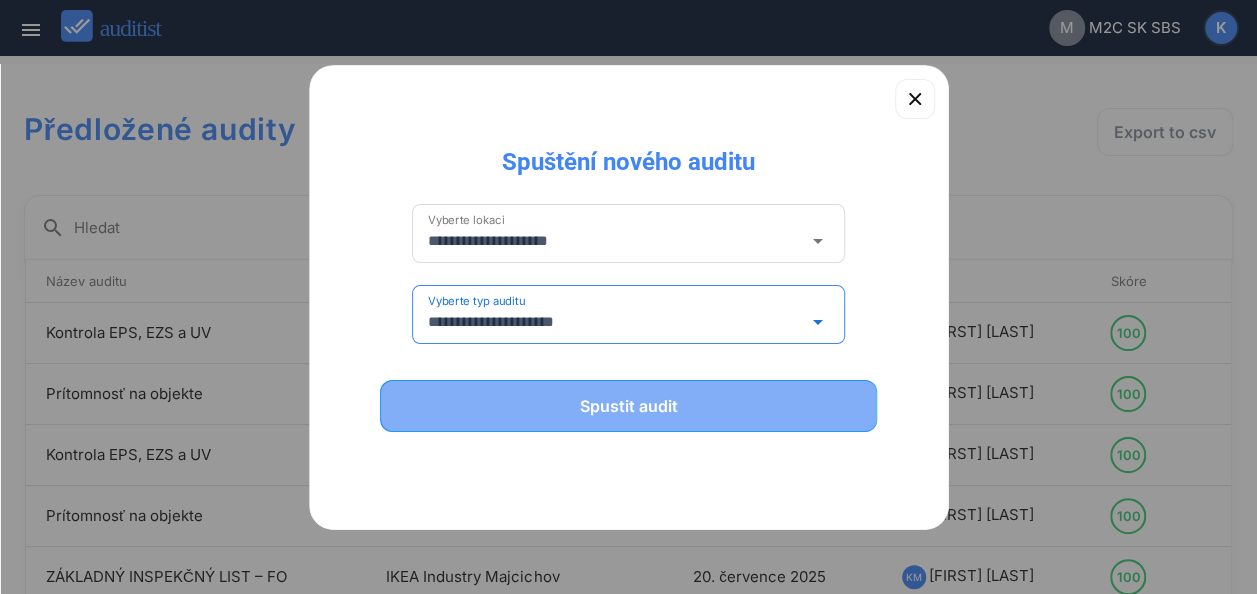 click on "Spustit audit" at bounding box center (629, 406) 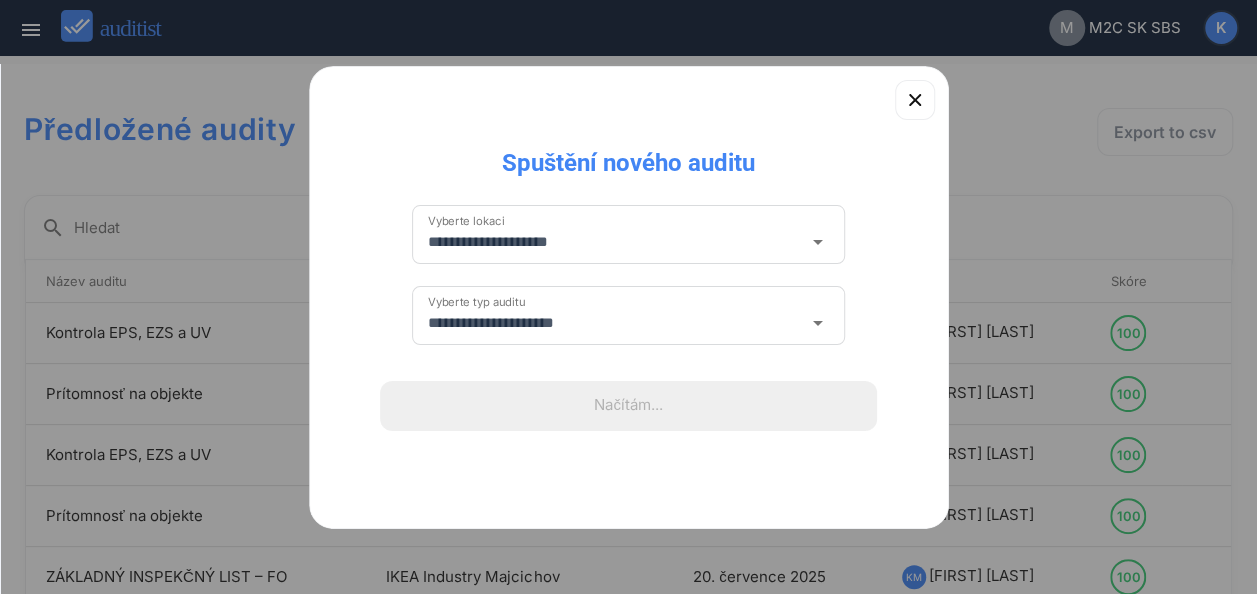 type 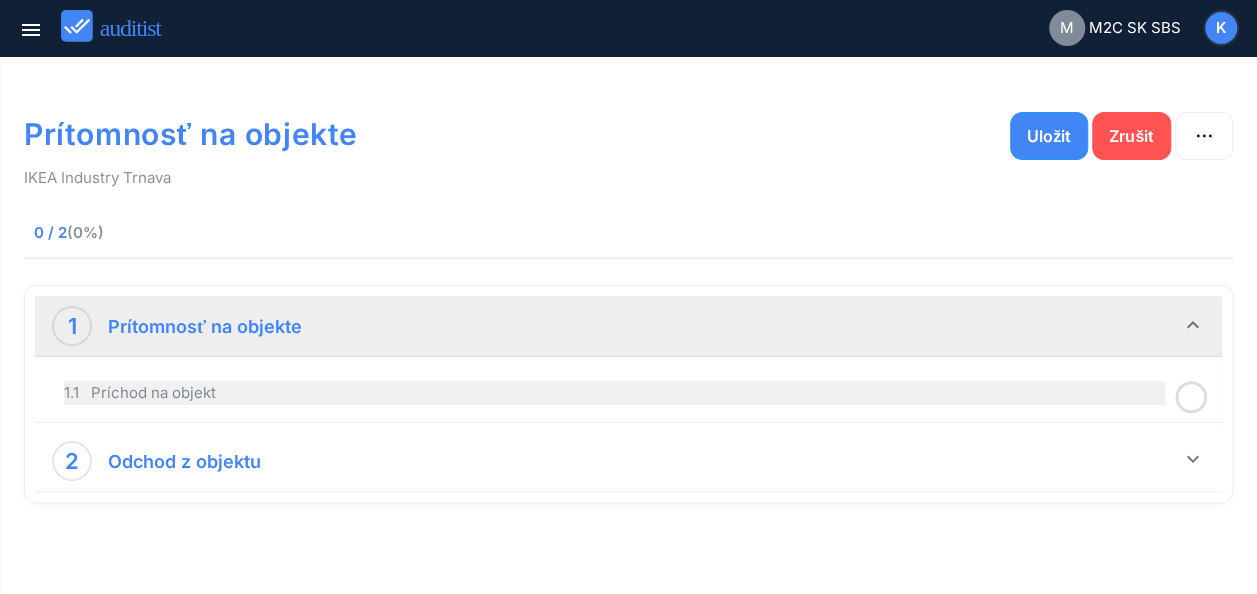 click on "1.1   Príchod na objekt" at bounding box center [614, 393] 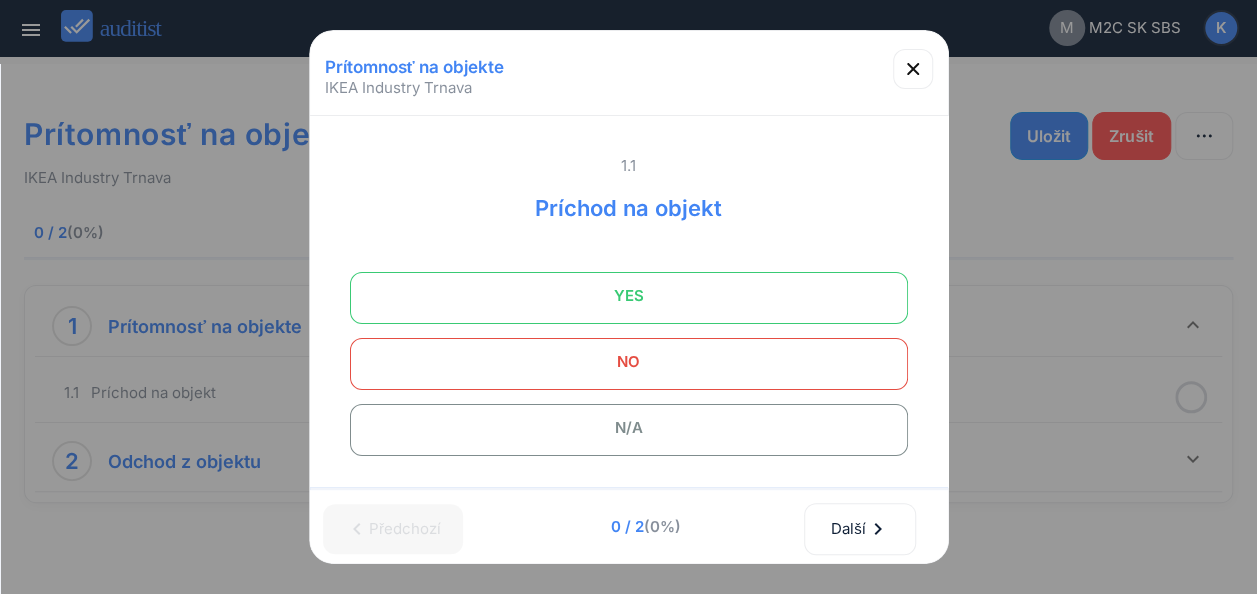 click on "YES" at bounding box center [629, 296] 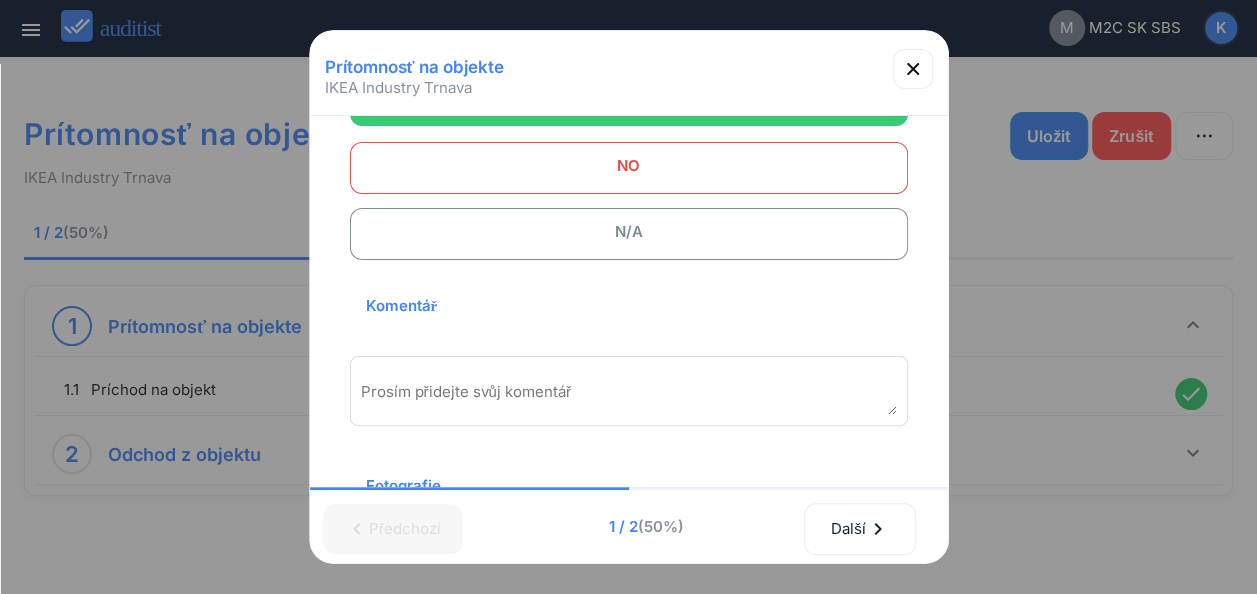 scroll, scrollTop: 197, scrollLeft: 0, axis: vertical 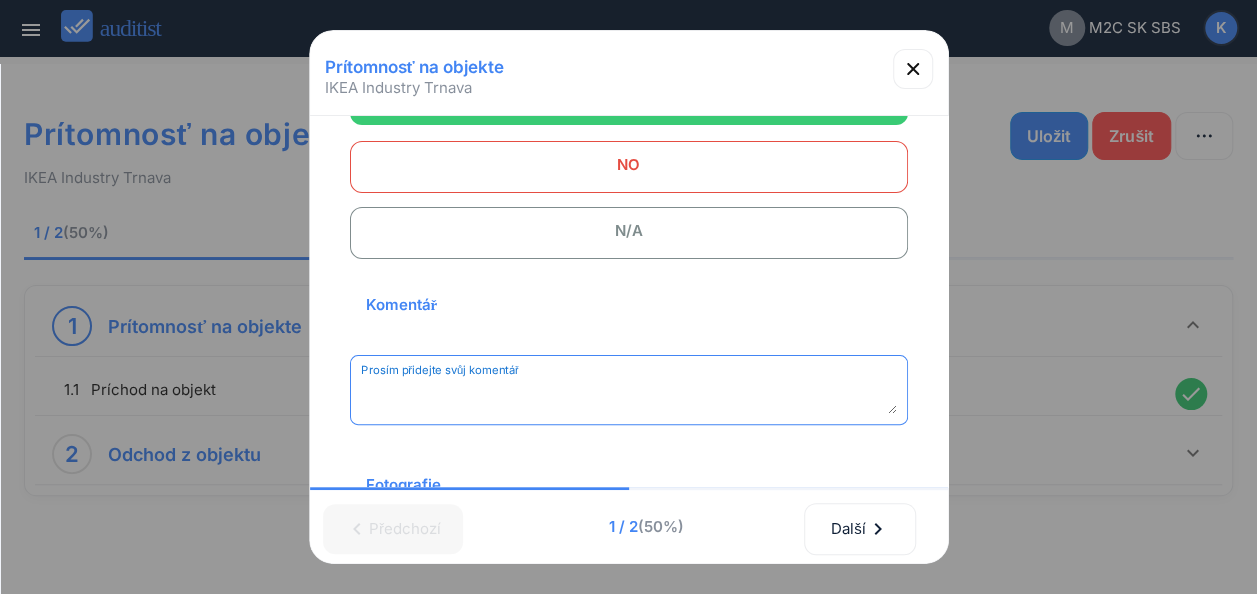 click at bounding box center (629, 397) 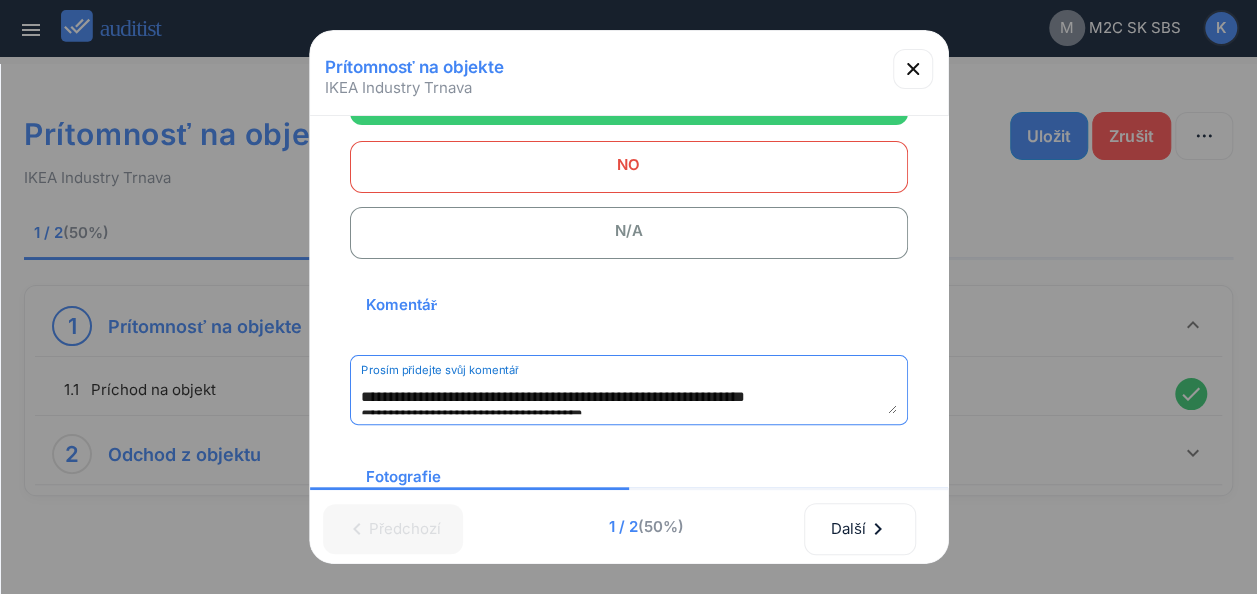 scroll, scrollTop: 280, scrollLeft: 0, axis: vertical 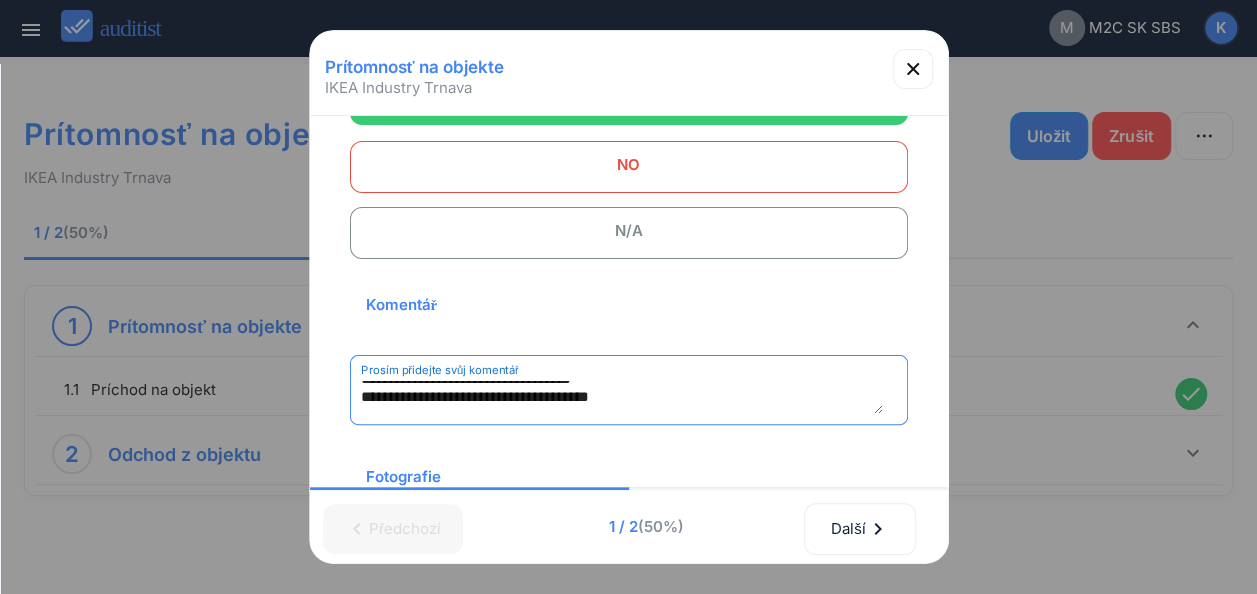 type on "**********" 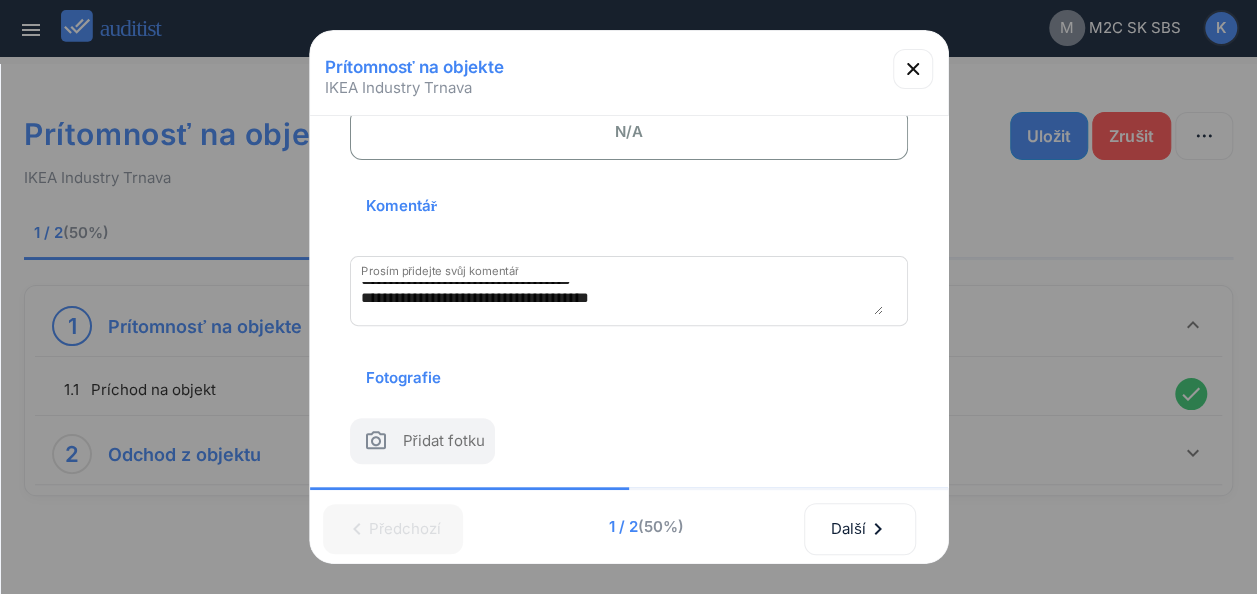 scroll, scrollTop: 324, scrollLeft: 0, axis: vertical 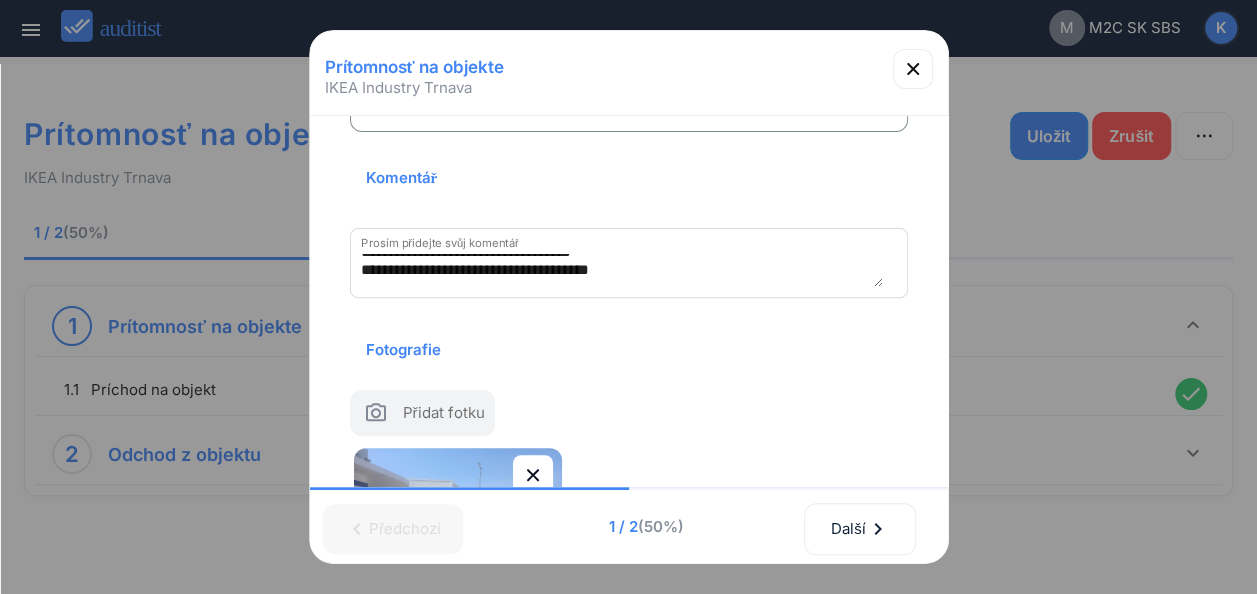 click on "Přidat fotku" at bounding box center (422, 413) 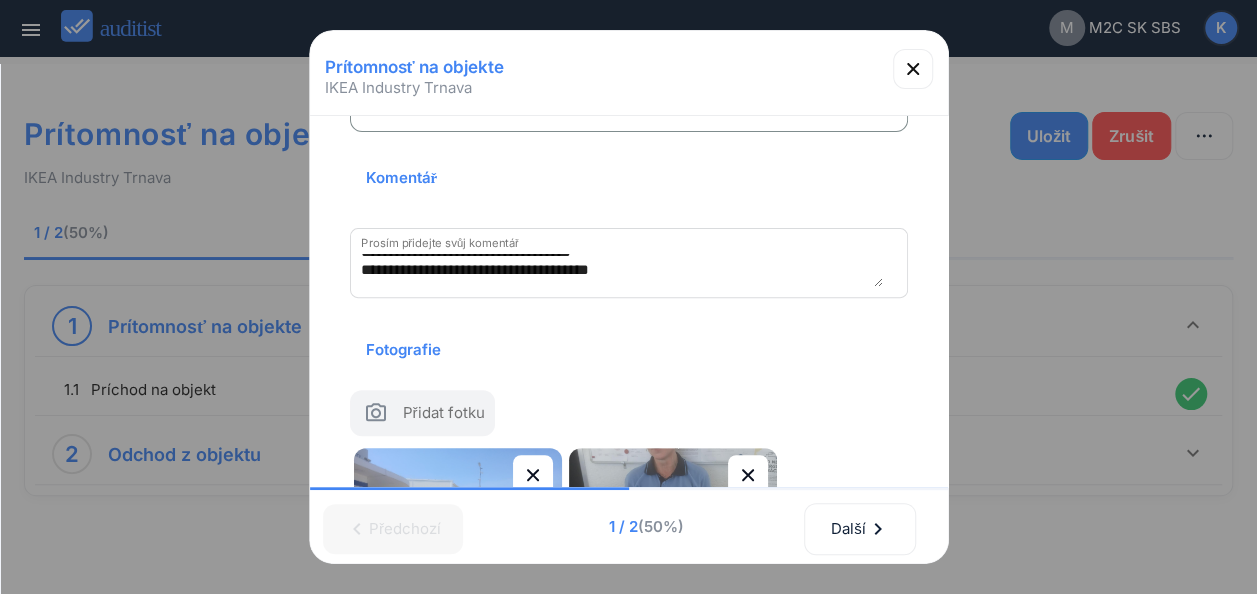 click on "Přidat fotku" at bounding box center [444, 416] 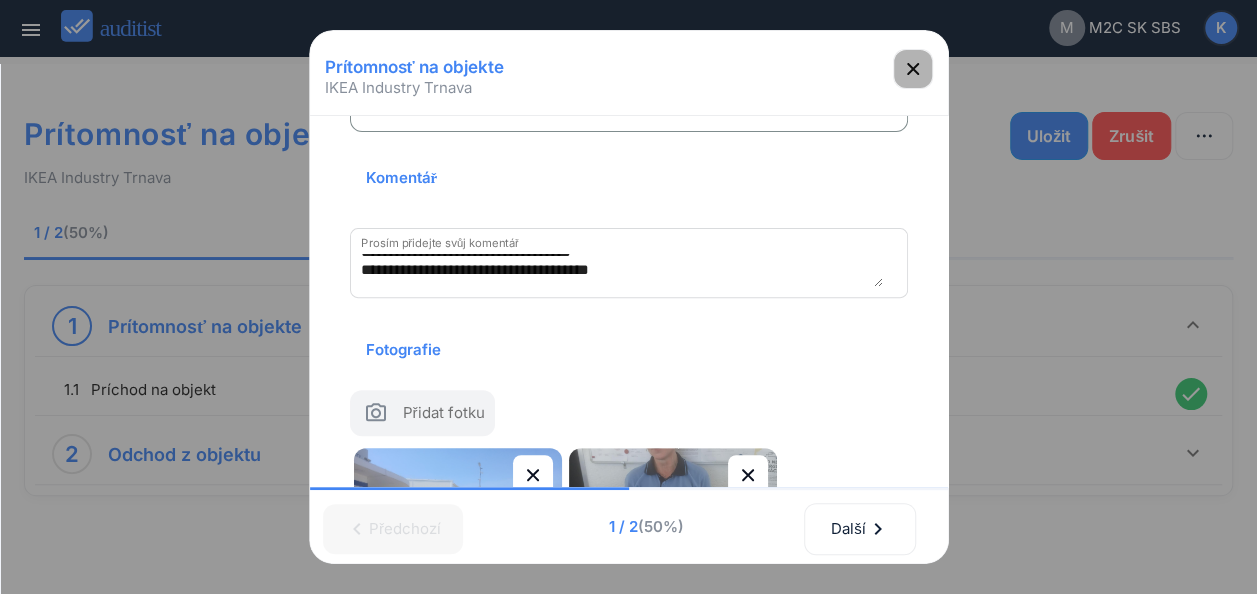 click 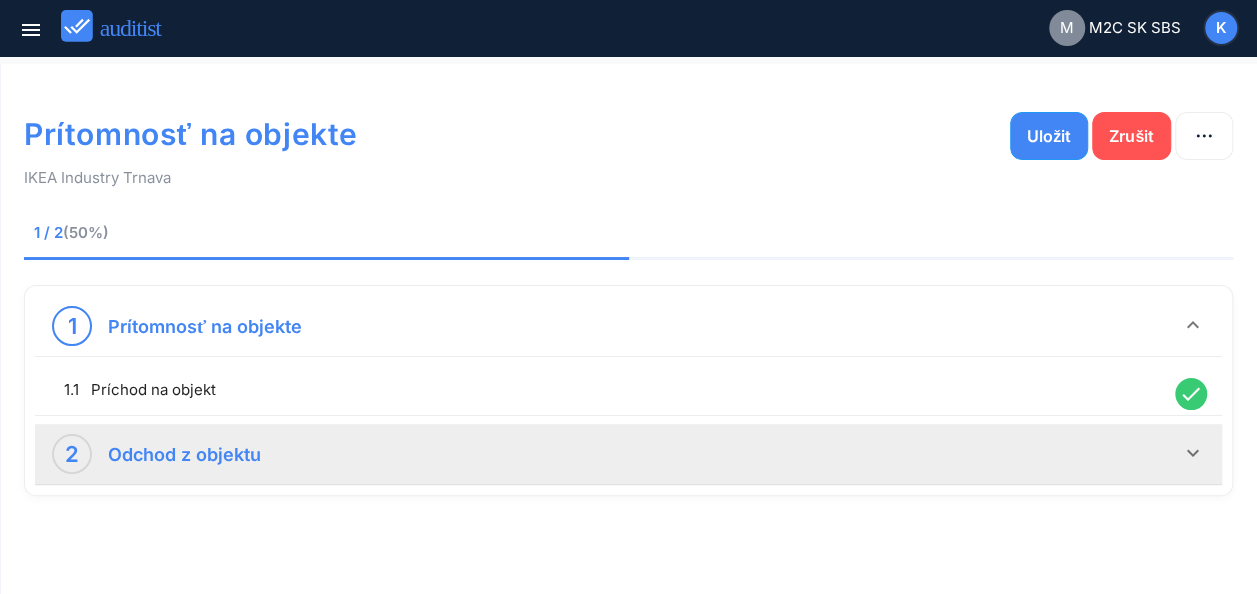 click on "keyboard_arrow_down" at bounding box center (1193, 453) 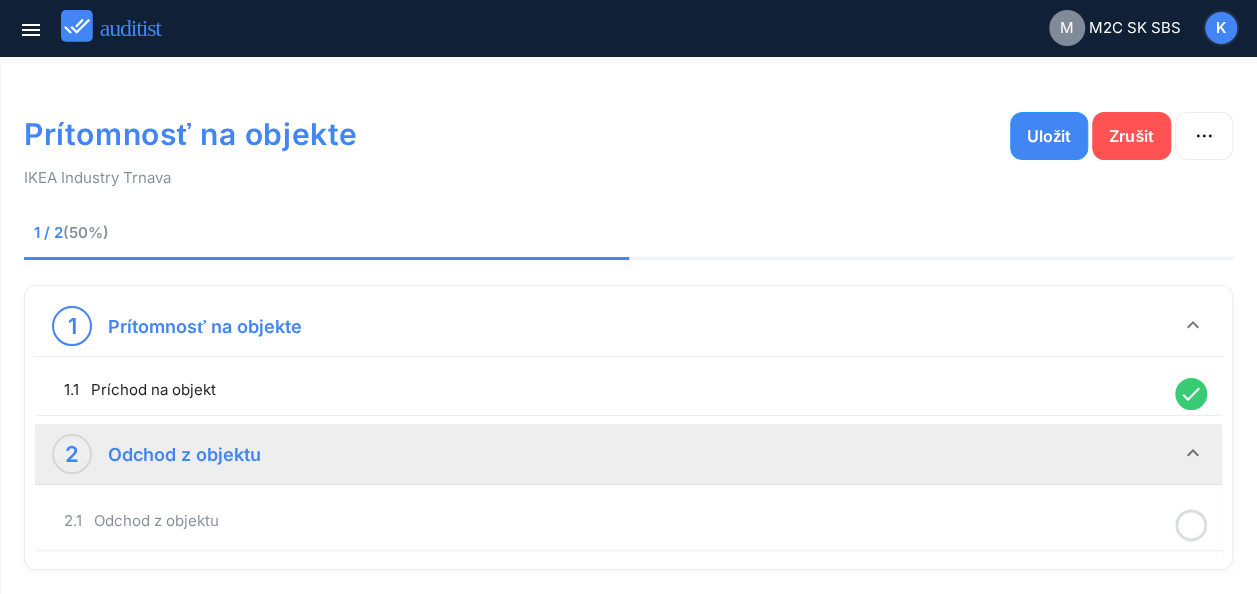 click 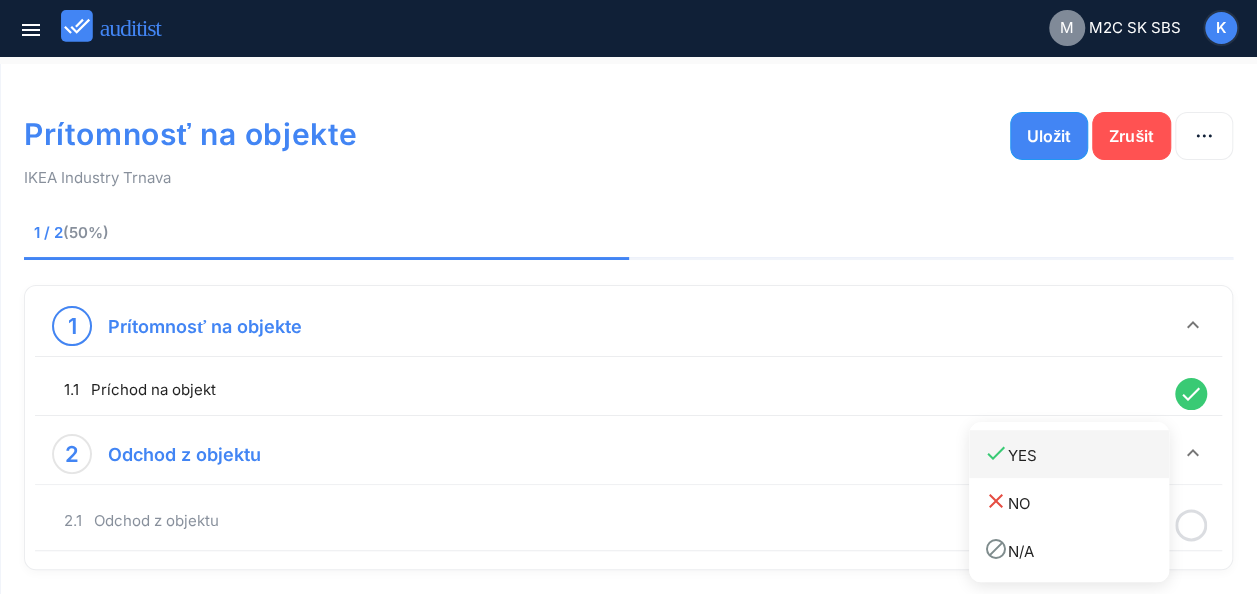 click on "done
YES" at bounding box center [1076, 454] 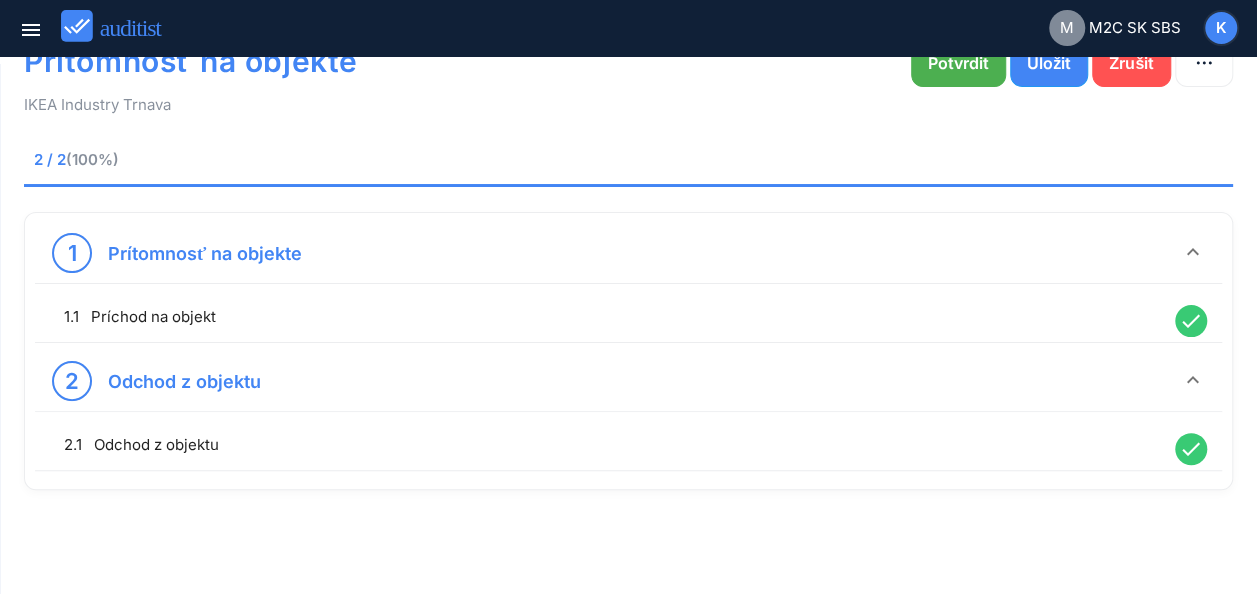 scroll, scrollTop: 0, scrollLeft: 0, axis: both 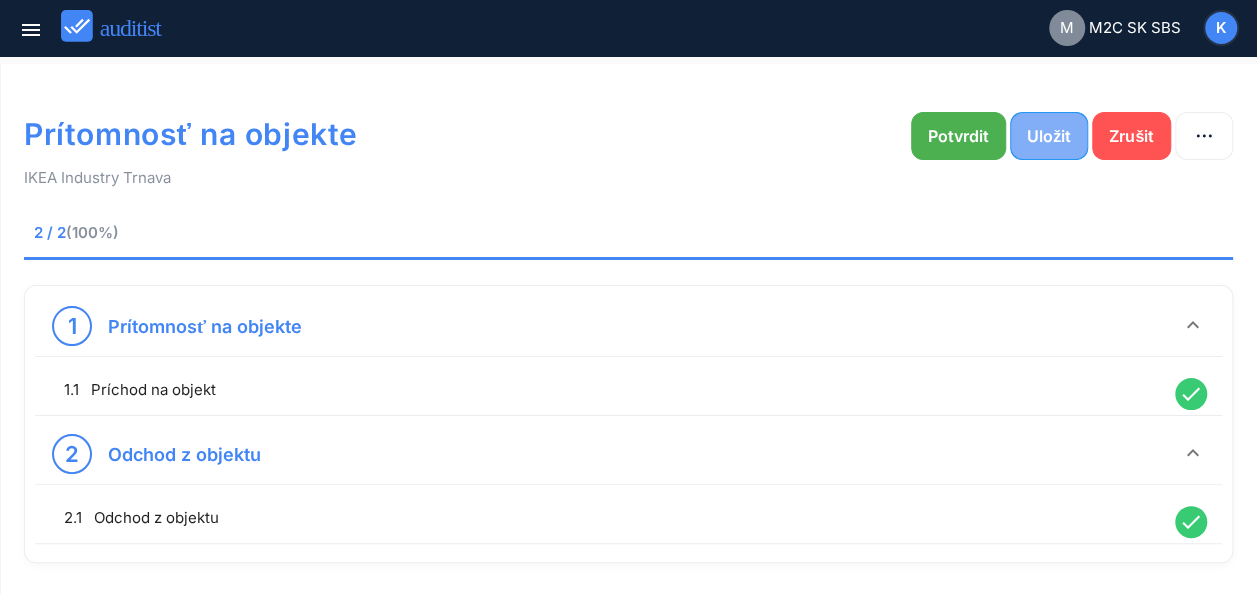 click on "Uložit" at bounding box center (1049, 136) 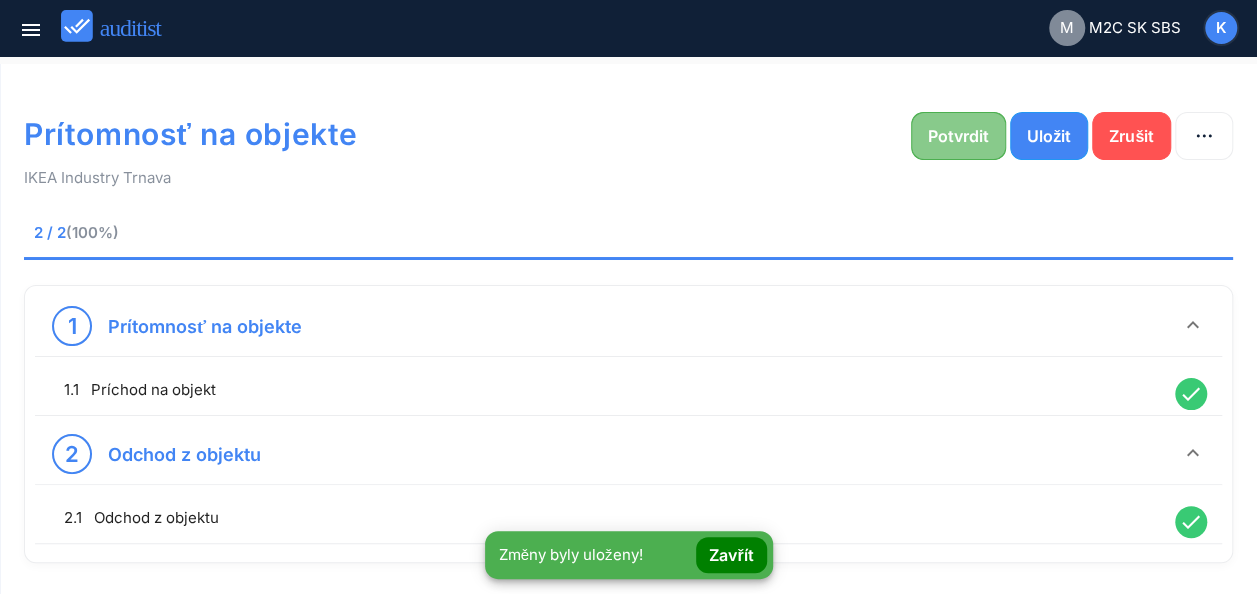 click on "Potvrdit" at bounding box center (958, 136) 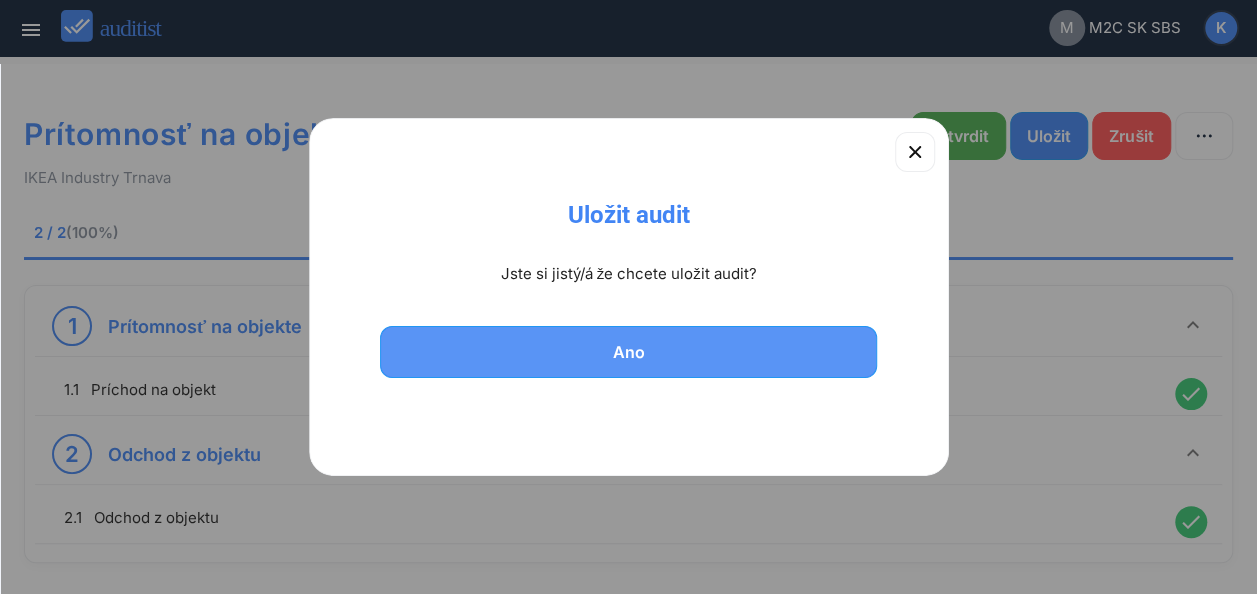 click on "Ano" at bounding box center (629, 352) 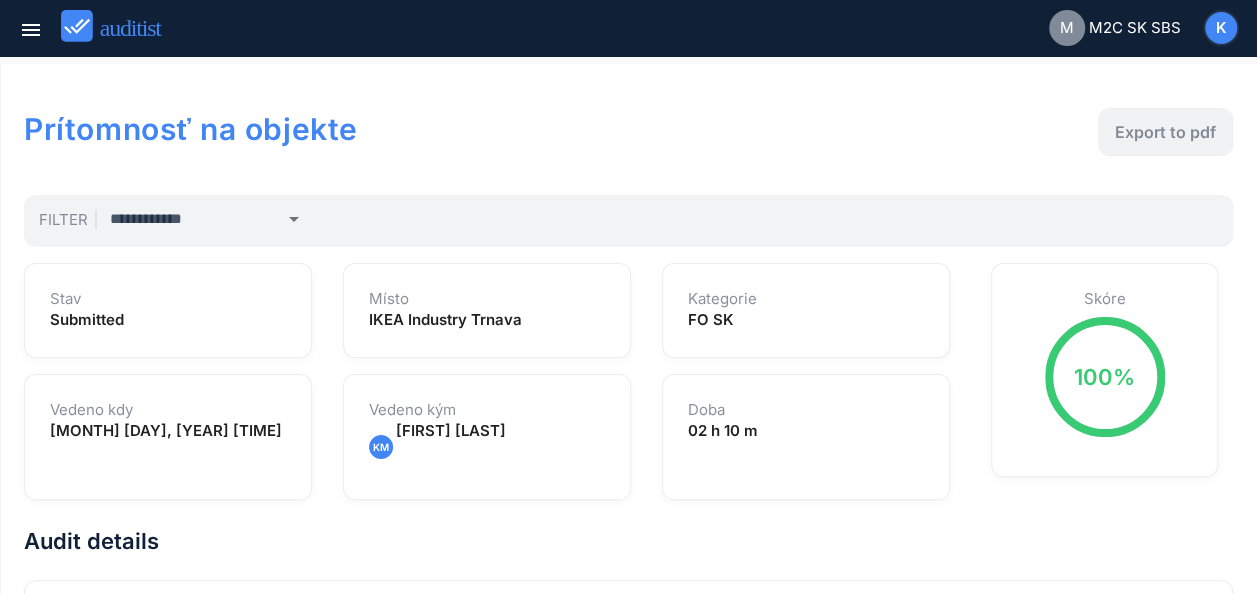 click on "Export to pdf" at bounding box center [1165, 132] 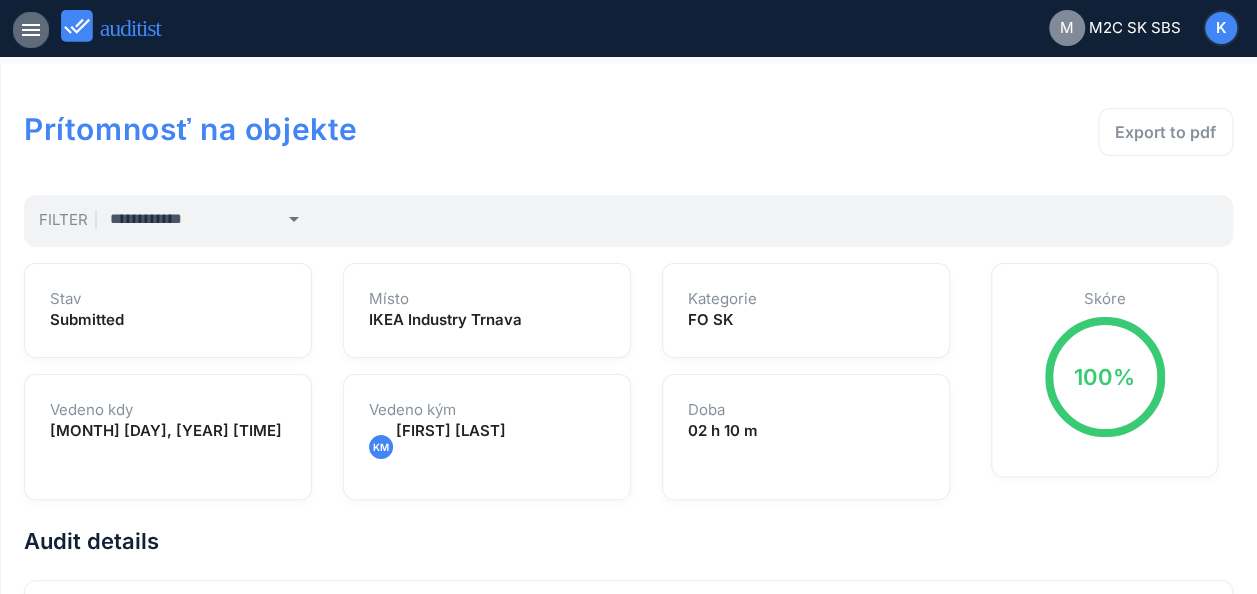 click on "menu" at bounding box center (31, 30) 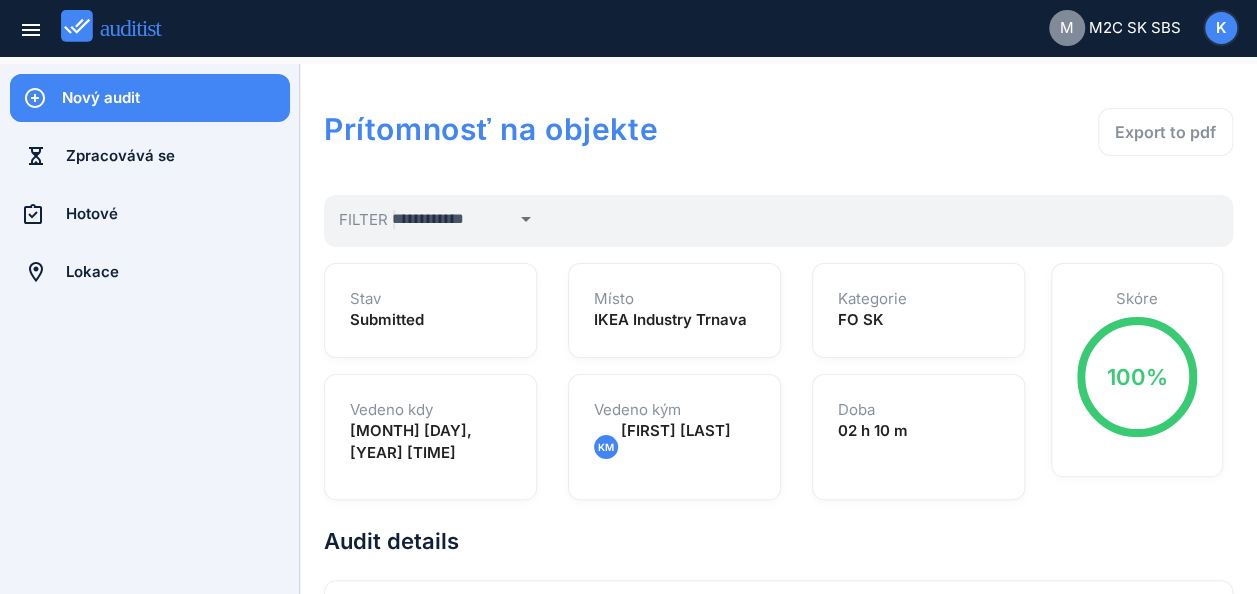 click on "Nový audit" at bounding box center (176, 98) 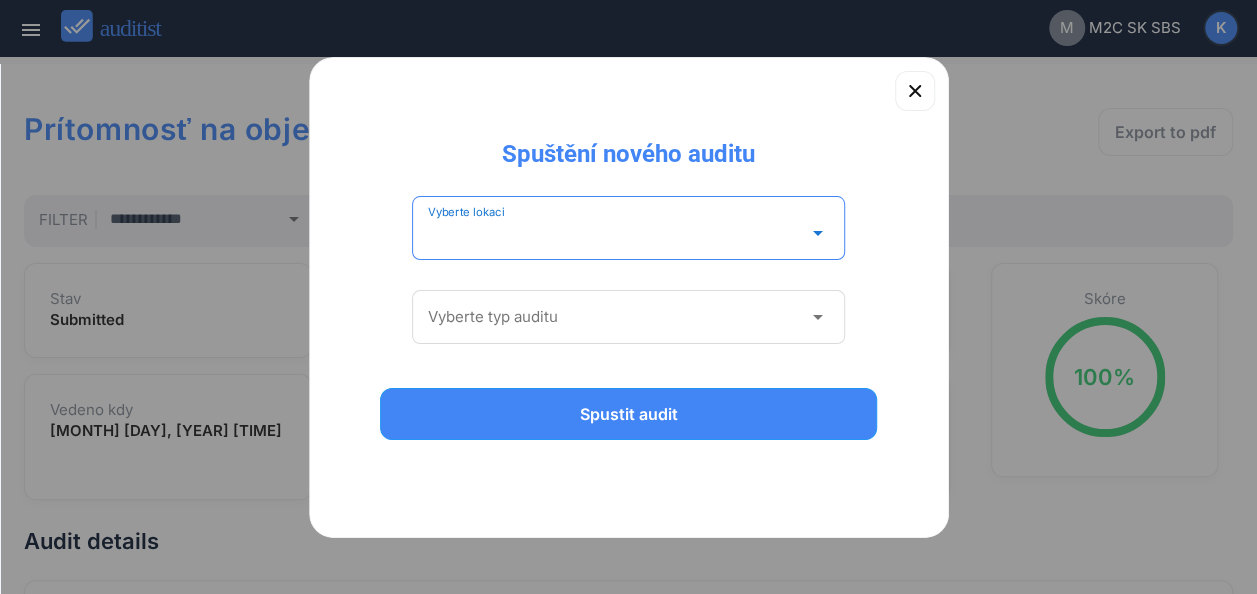 drag, startPoint x: 794, startPoint y: 226, endPoint x: 804, endPoint y: 326, distance: 100.49876 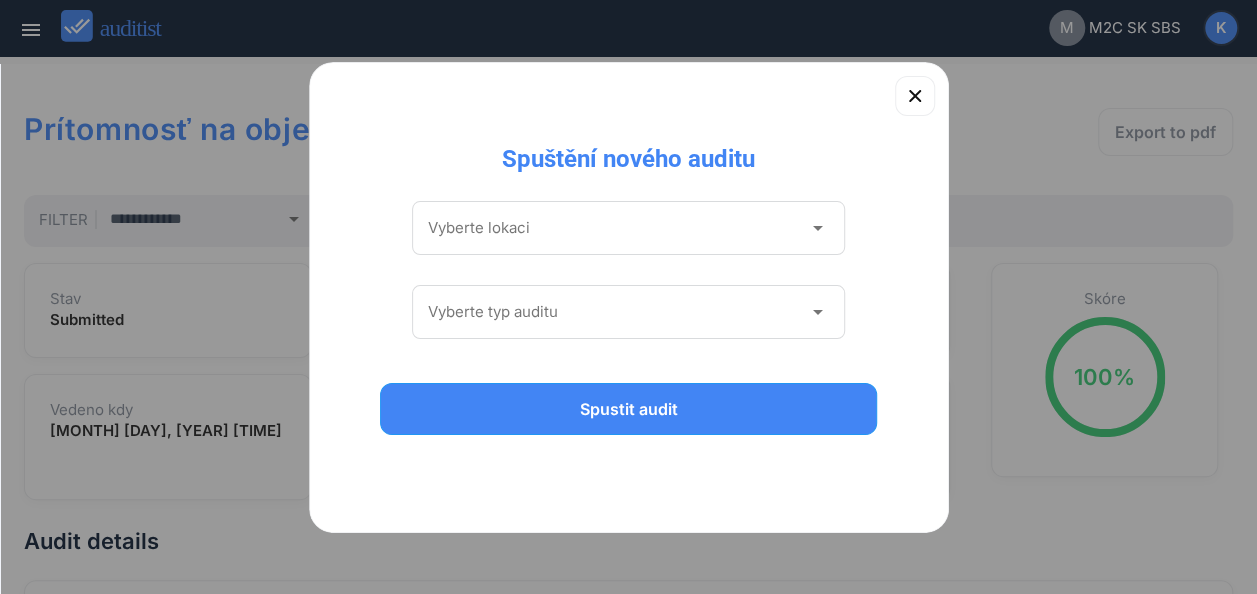 click on "arrow_drop_down" at bounding box center [817, 228] 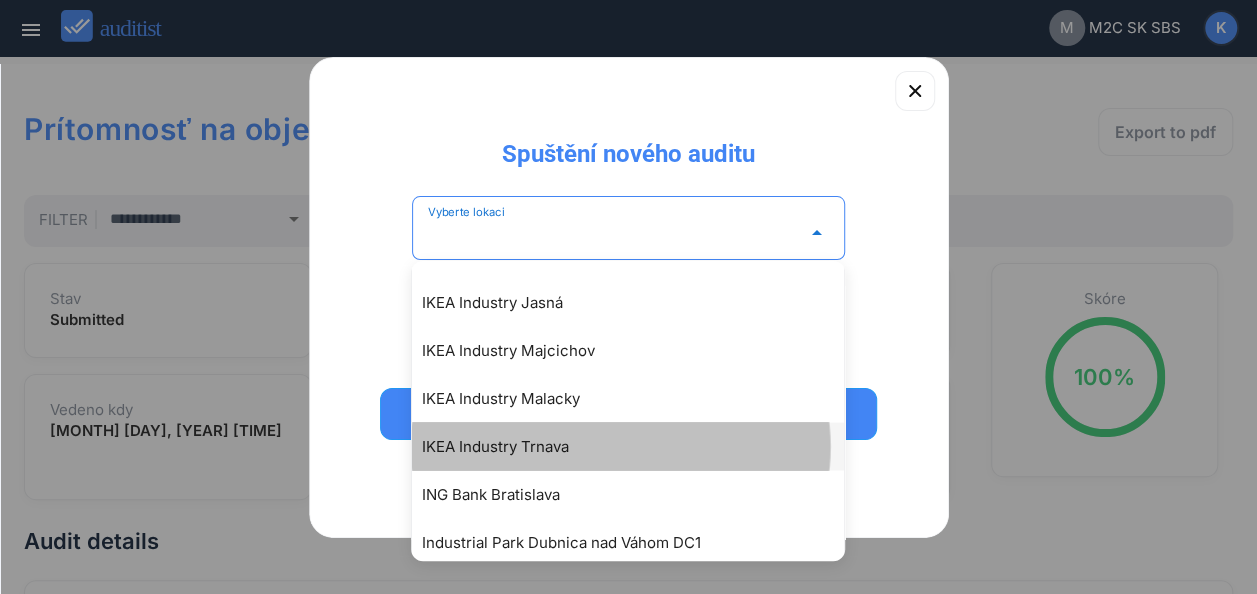 click on "IKEA Industry Trnava" at bounding box center [638, 446] 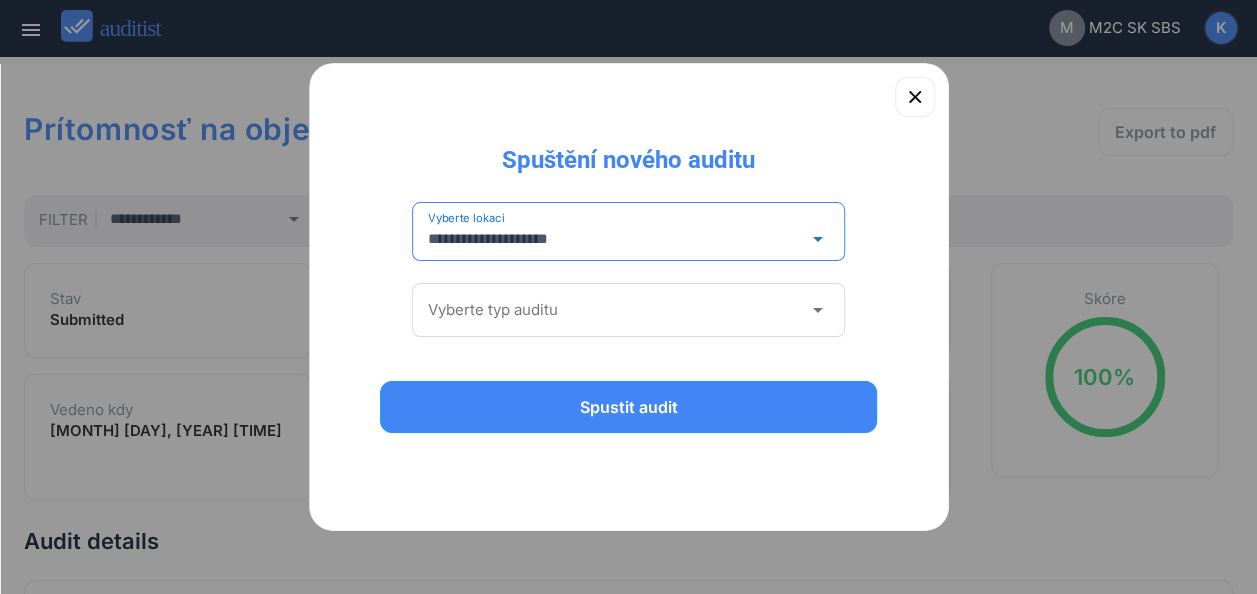 click on "arrow_drop_down" at bounding box center (817, 310) 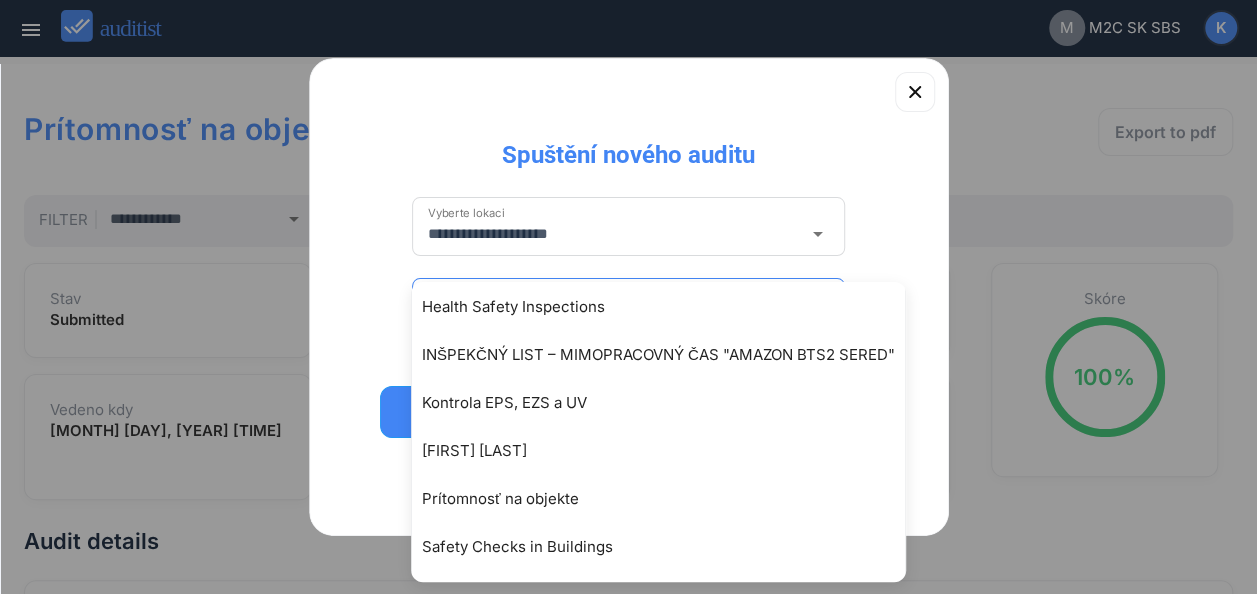 click on "**********" at bounding box center (629, 297) 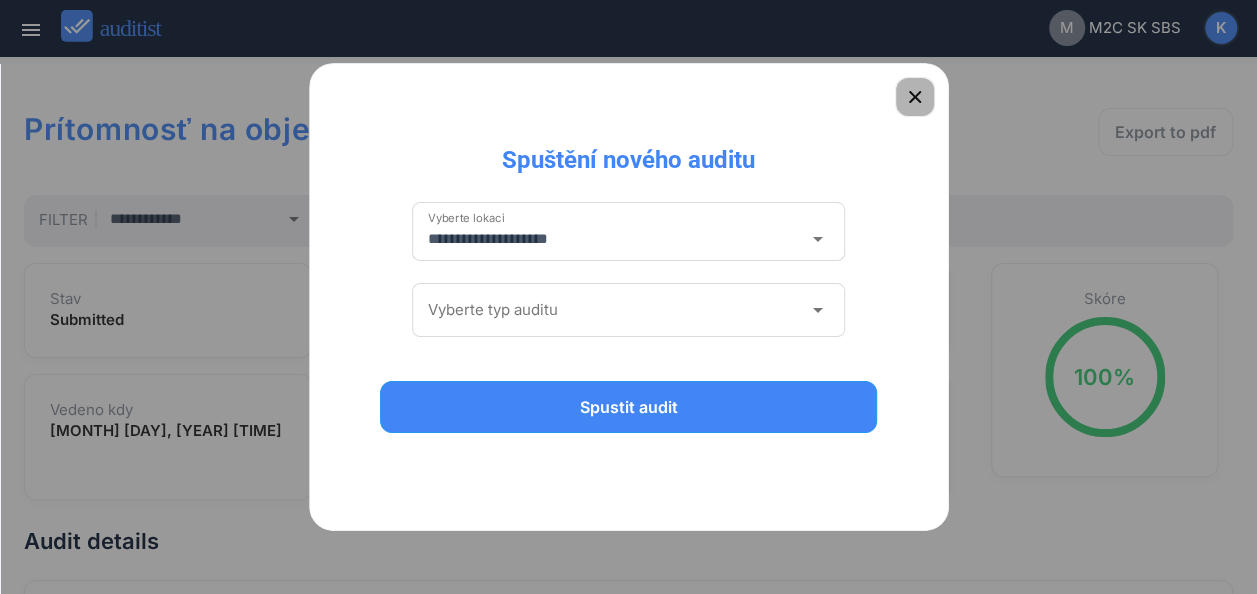 click 